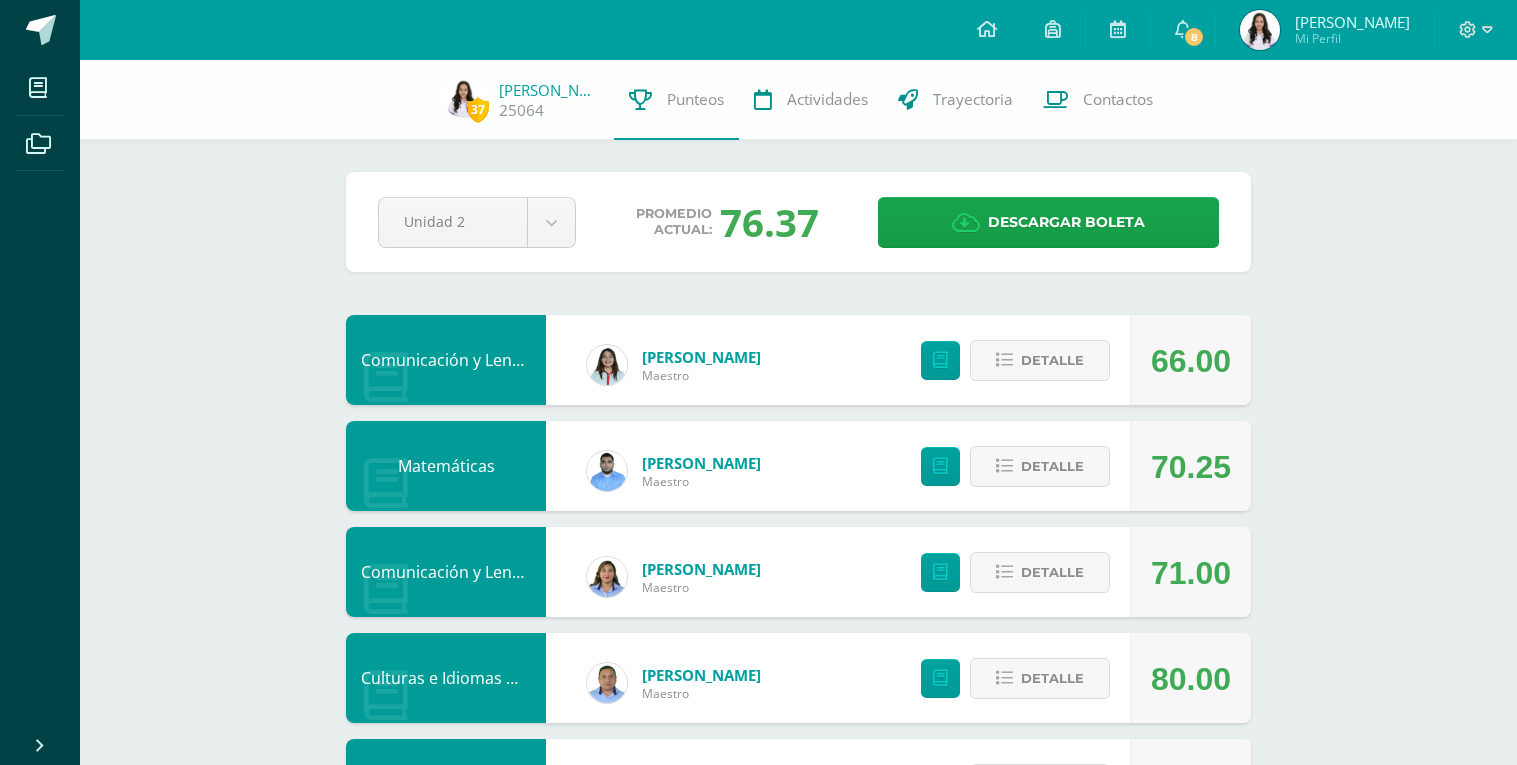 scroll, scrollTop: 0, scrollLeft: 0, axis: both 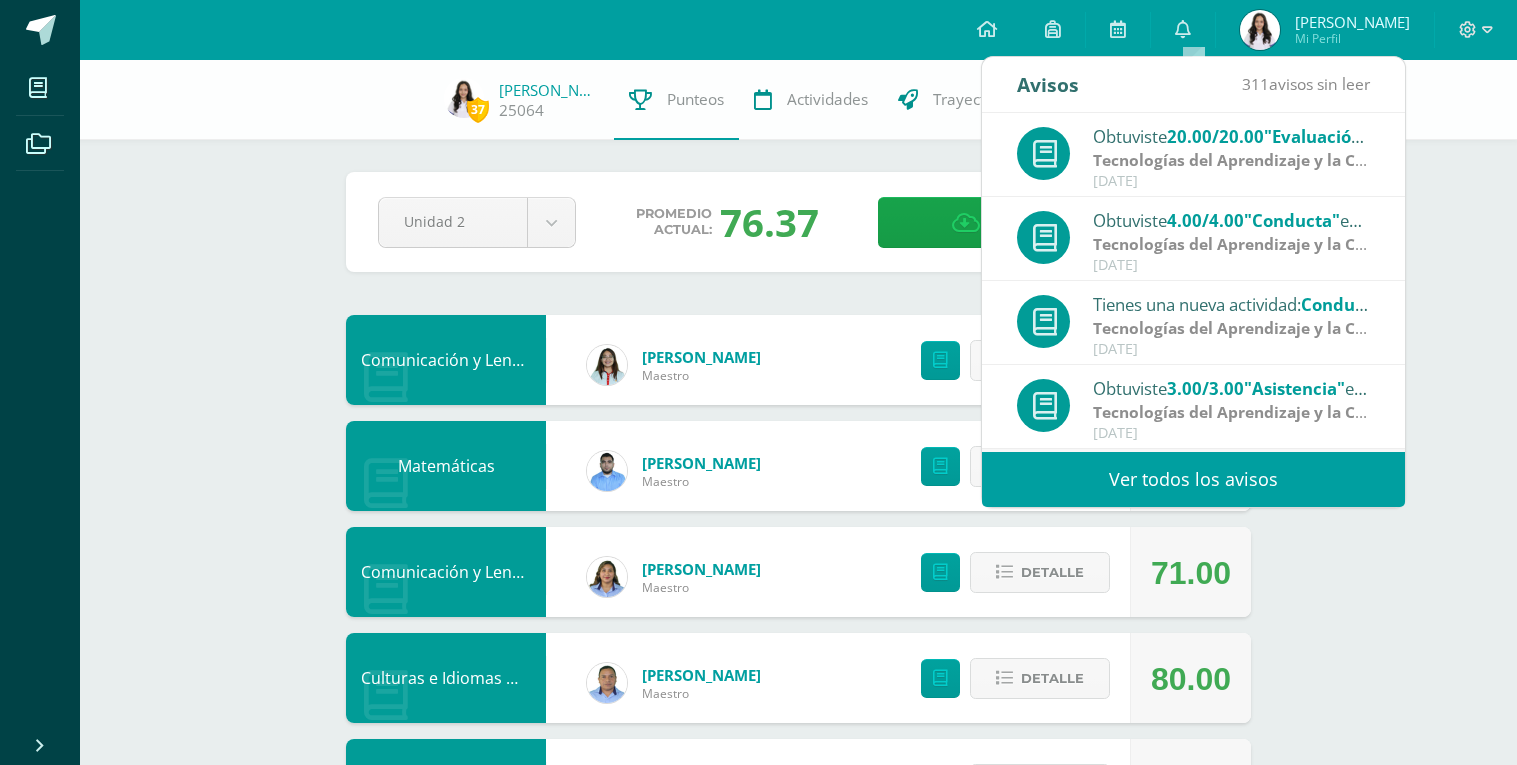 click on "37
Sofia Cerín
25064
Punteos Actividades Trayectoria Contactos  Pendiente
Unidad 2                             Unidad 1 Unidad 2 Unidad 3
Promedio actual:
76.37
Descargar boleta
Comunicación y Lenguaje, Idioma Extranjero
Jessica Monroy Maestro
66.00
Detalle
Matemáticas
Vinicio Vacaro Maestro
70.25
Detalle
Comunicación y Lenguaje Idioma Español
Mayra González Maestro
71.00
Detalle Rodolfo Carranza Maestro
80.00" at bounding box center [798, 1047] 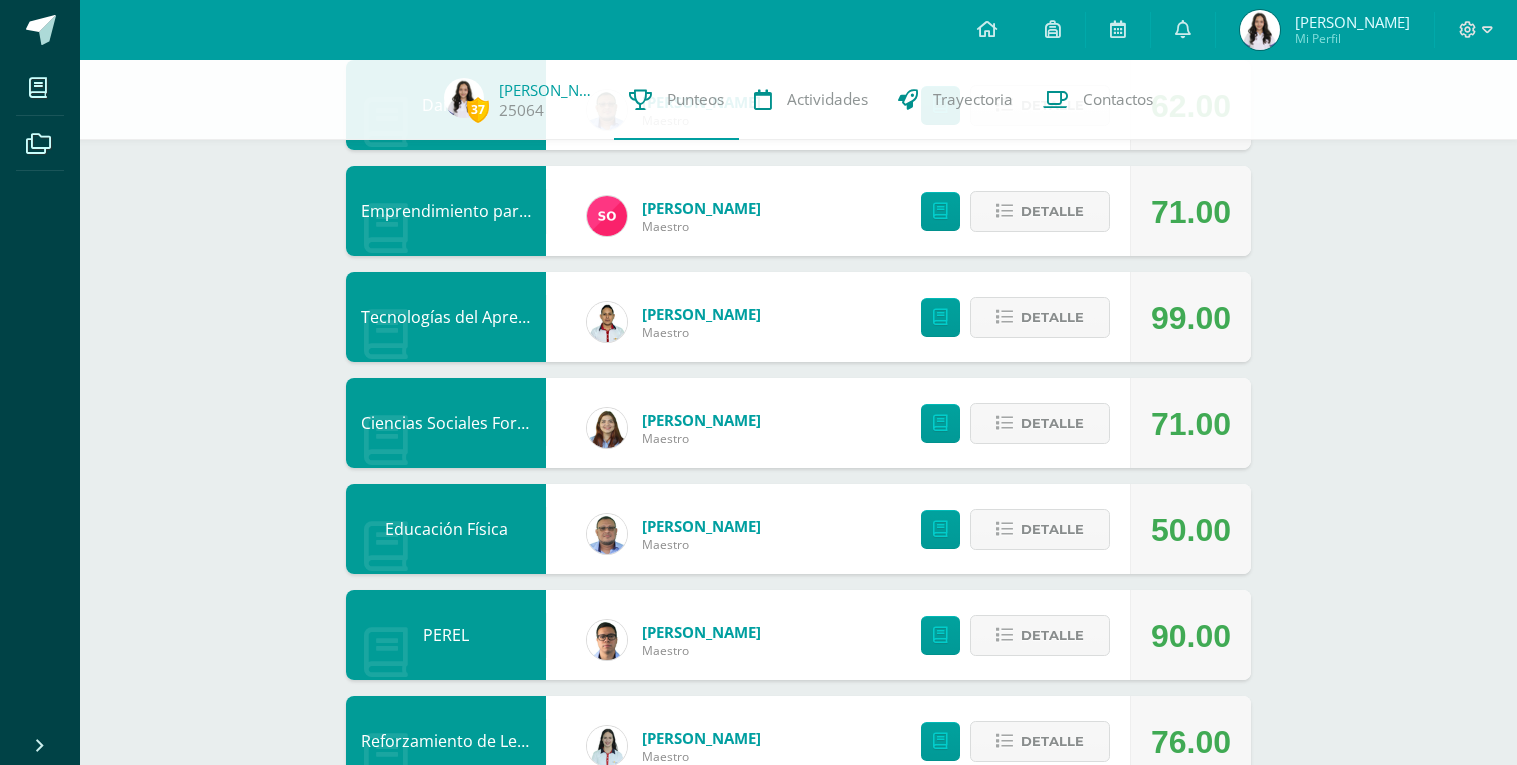 scroll, scrollTop: 1094, scrollLeft: 0, axis: vertical 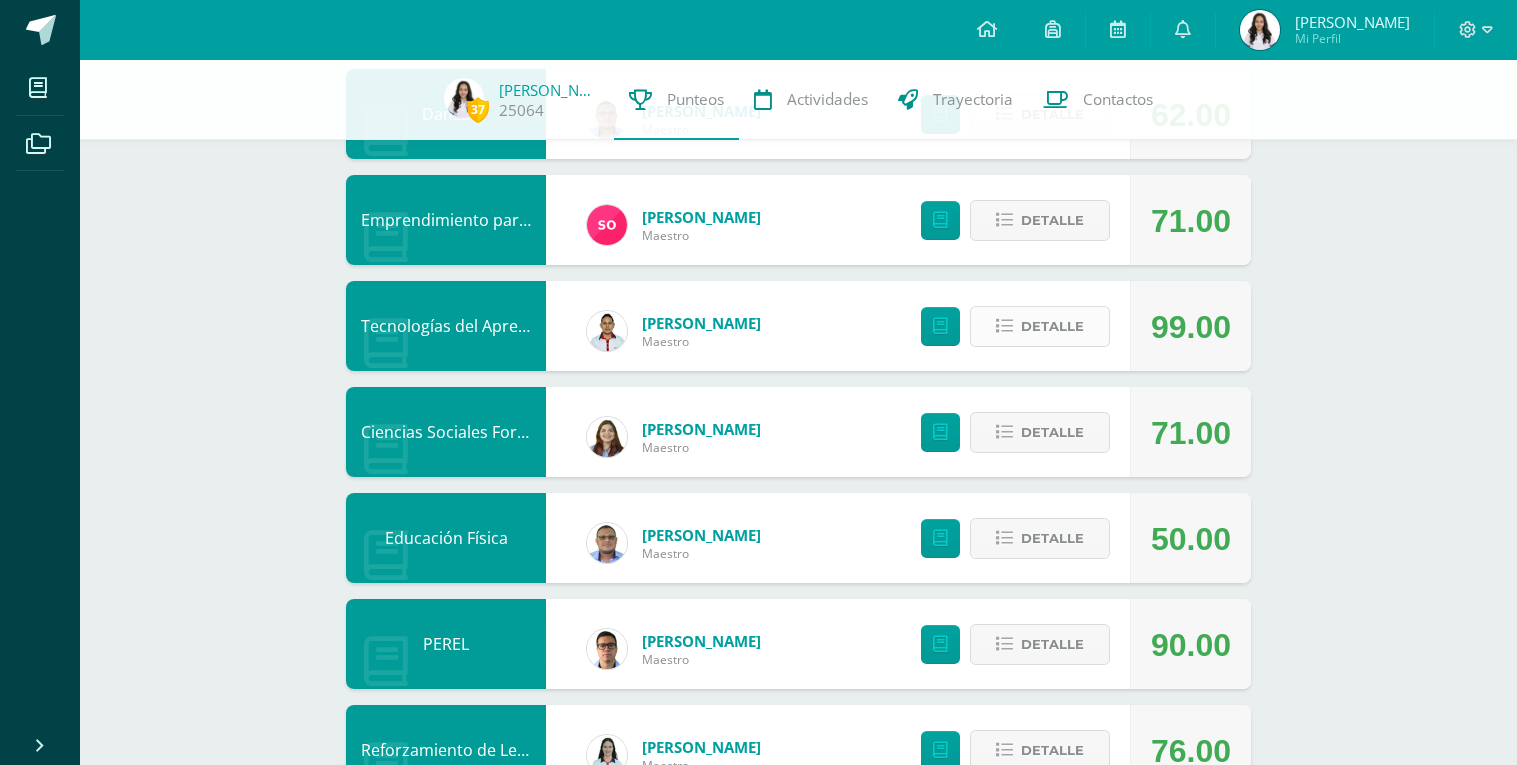 click on "Detalle" at bounding box center (1052, 326) 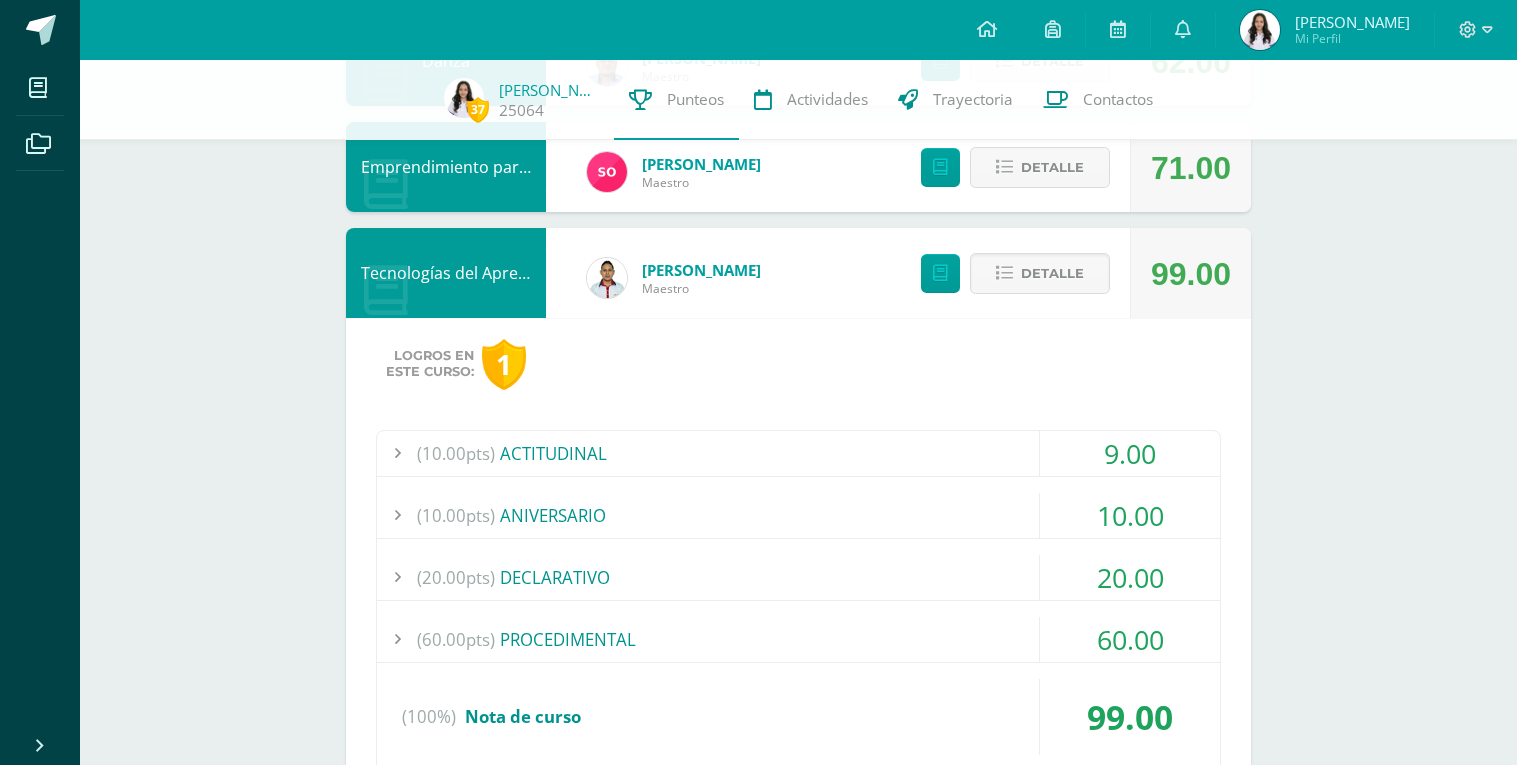 scroll, scrollTop: 1154, scrollLeft: 0, axis: vertical 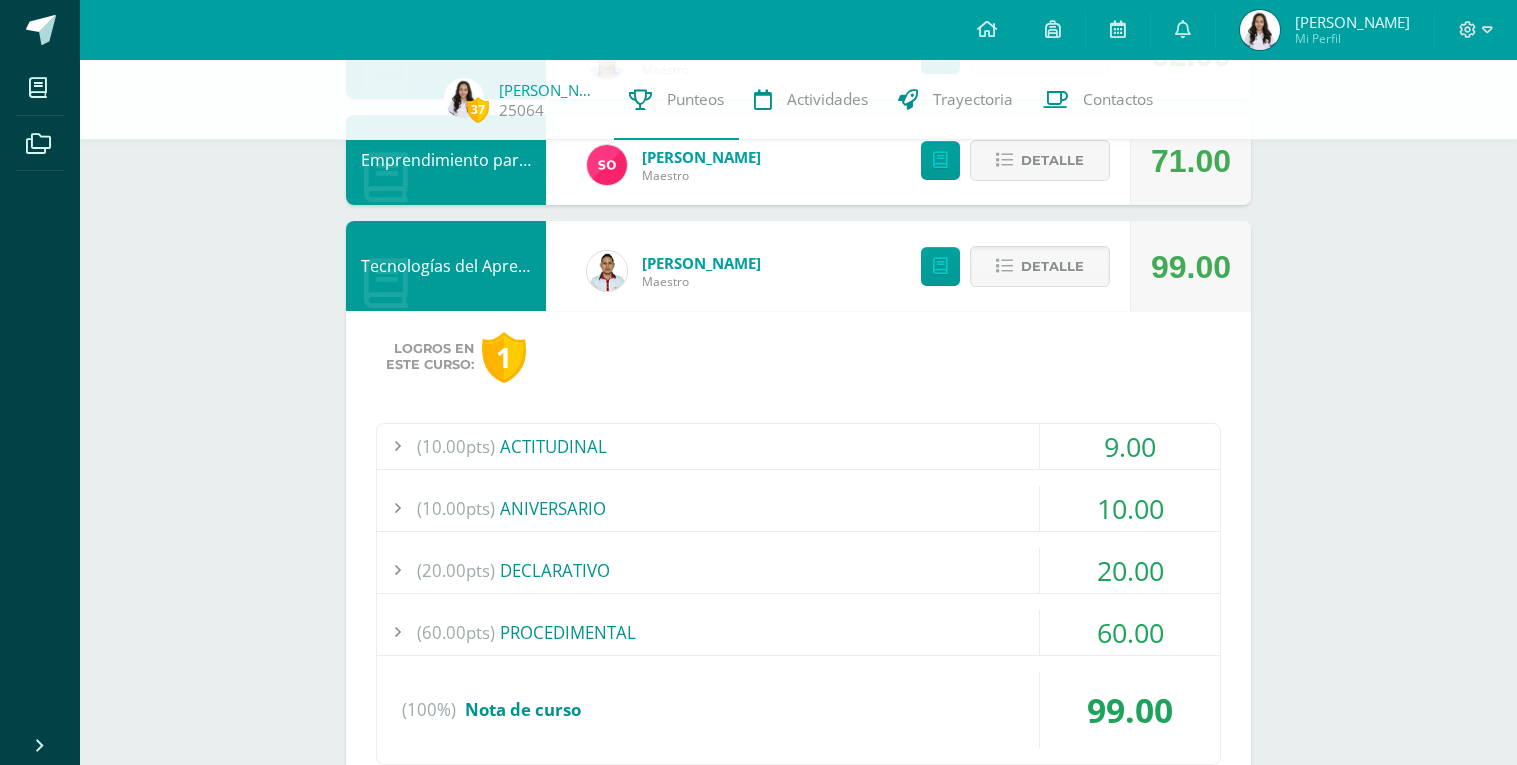 click on "(10.00pts)
ACTITUDINAL" at bounding box center (798, 446) 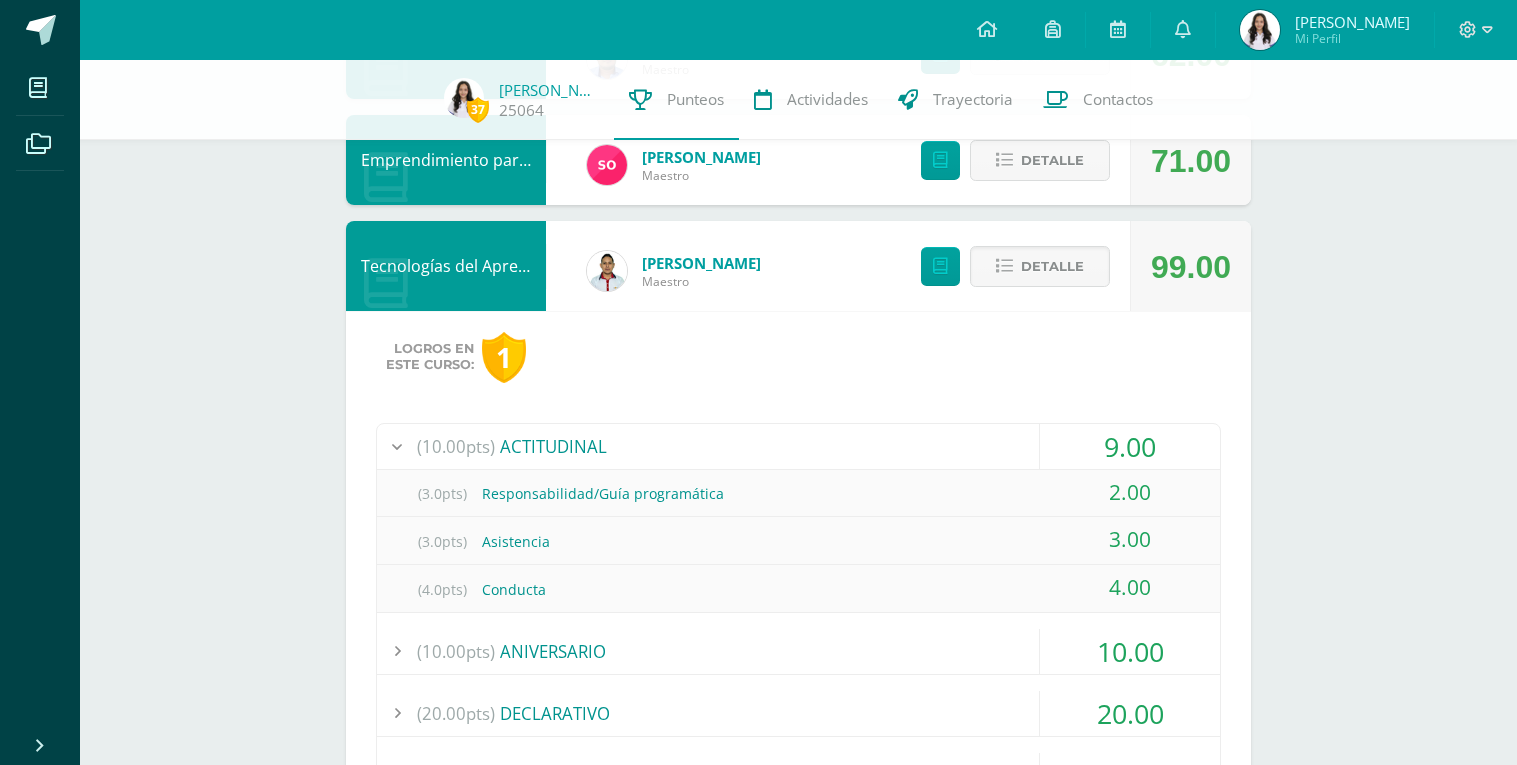 click on "9.00" at bounding box center [1130, 446] 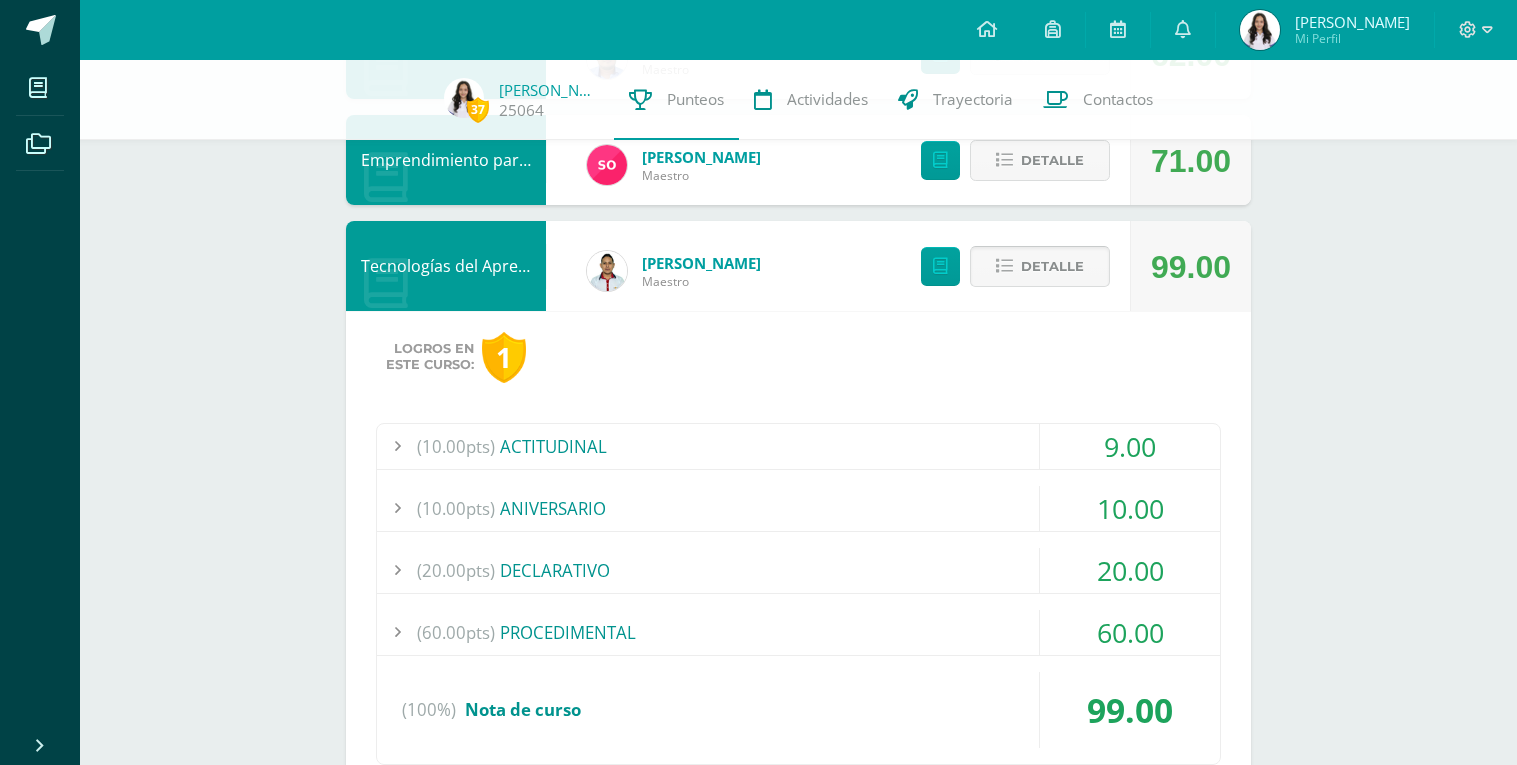 click on "Detalle" at bounding box center [1052, 266] 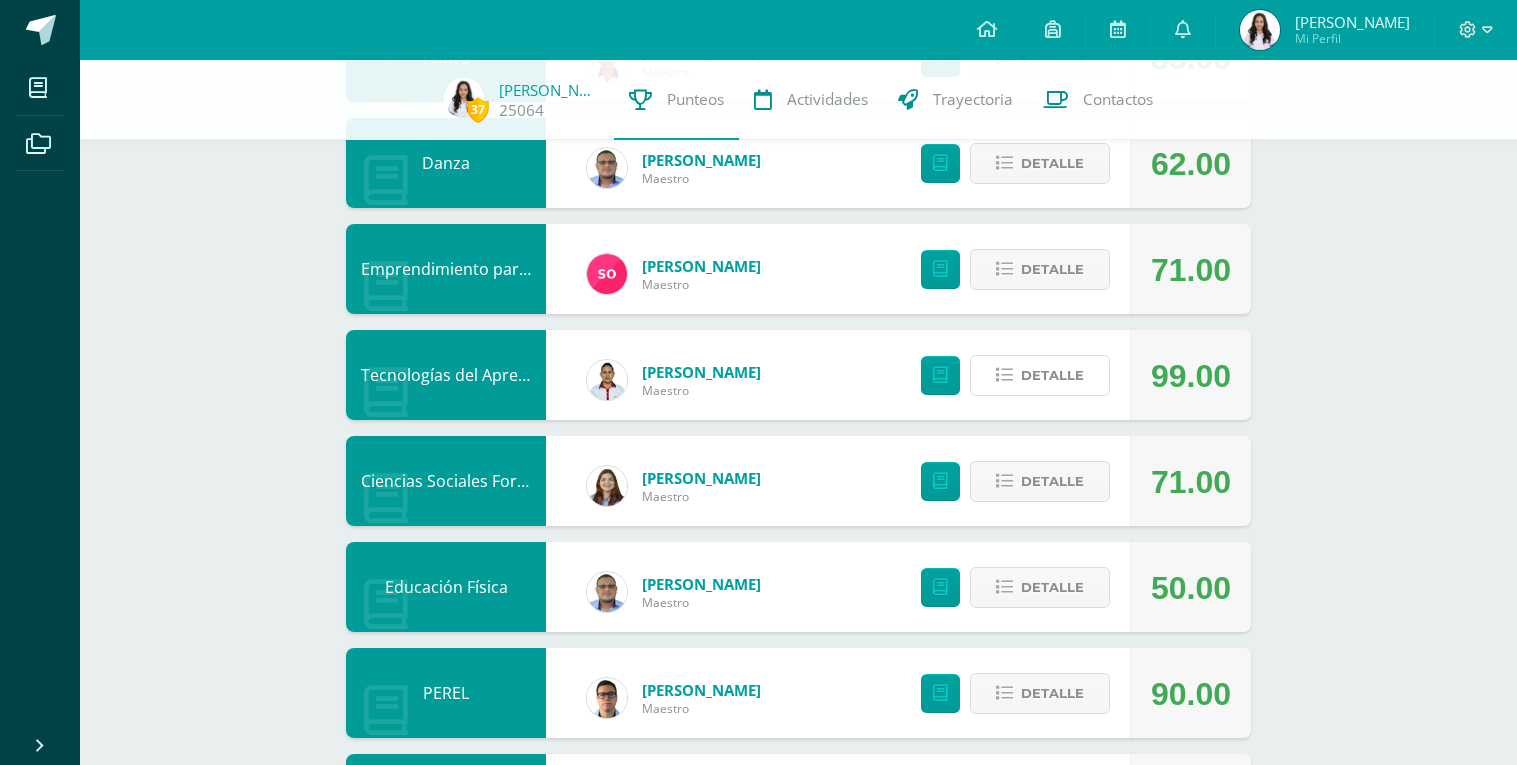 scroll, scrollTop: 1269, scrollLeft: 0, axis: vertical 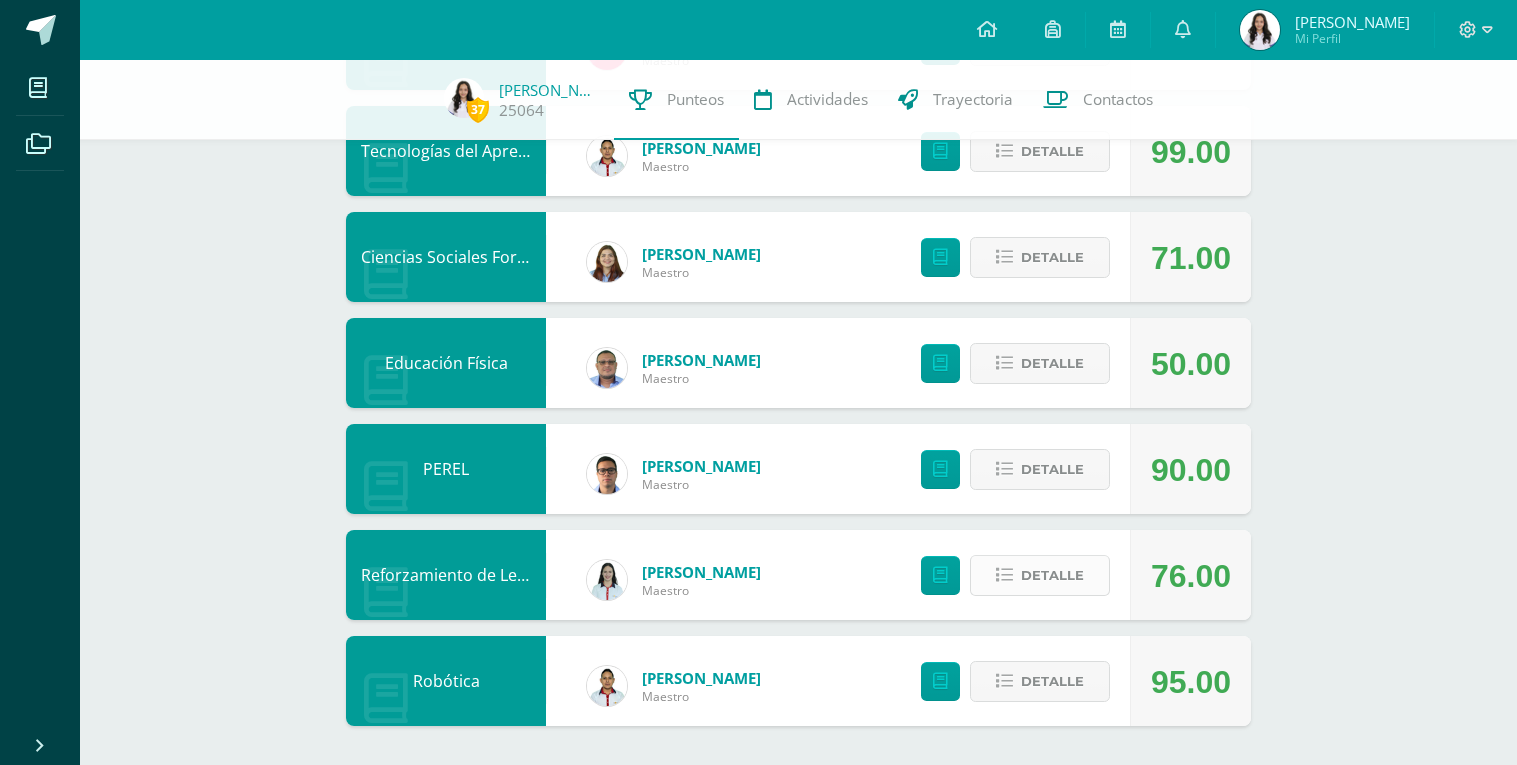 click on "Detalle" at bounding box center [1052, 575] 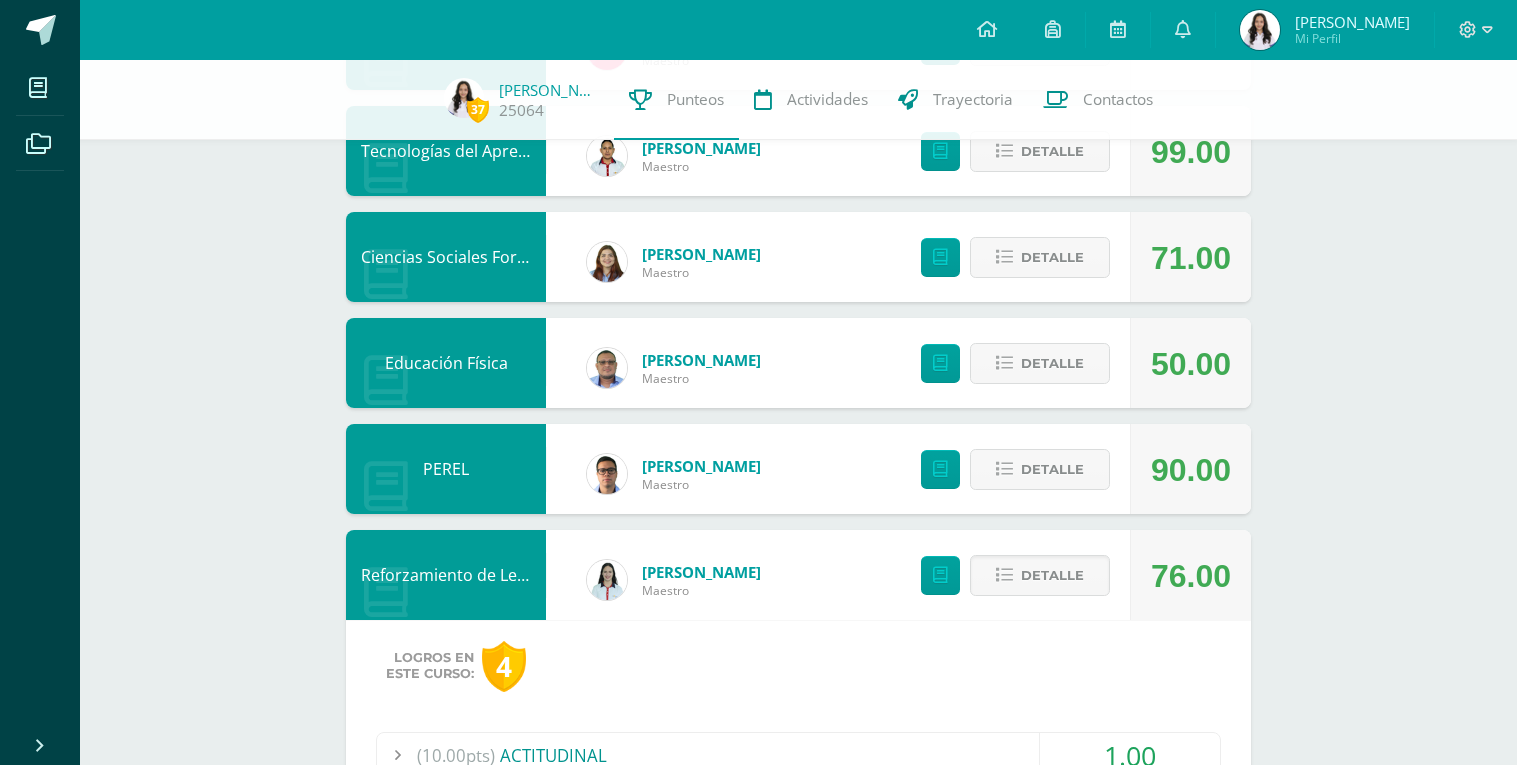 scroll, scrollTop: 1779, scrollLeft: 0, axis: vertical 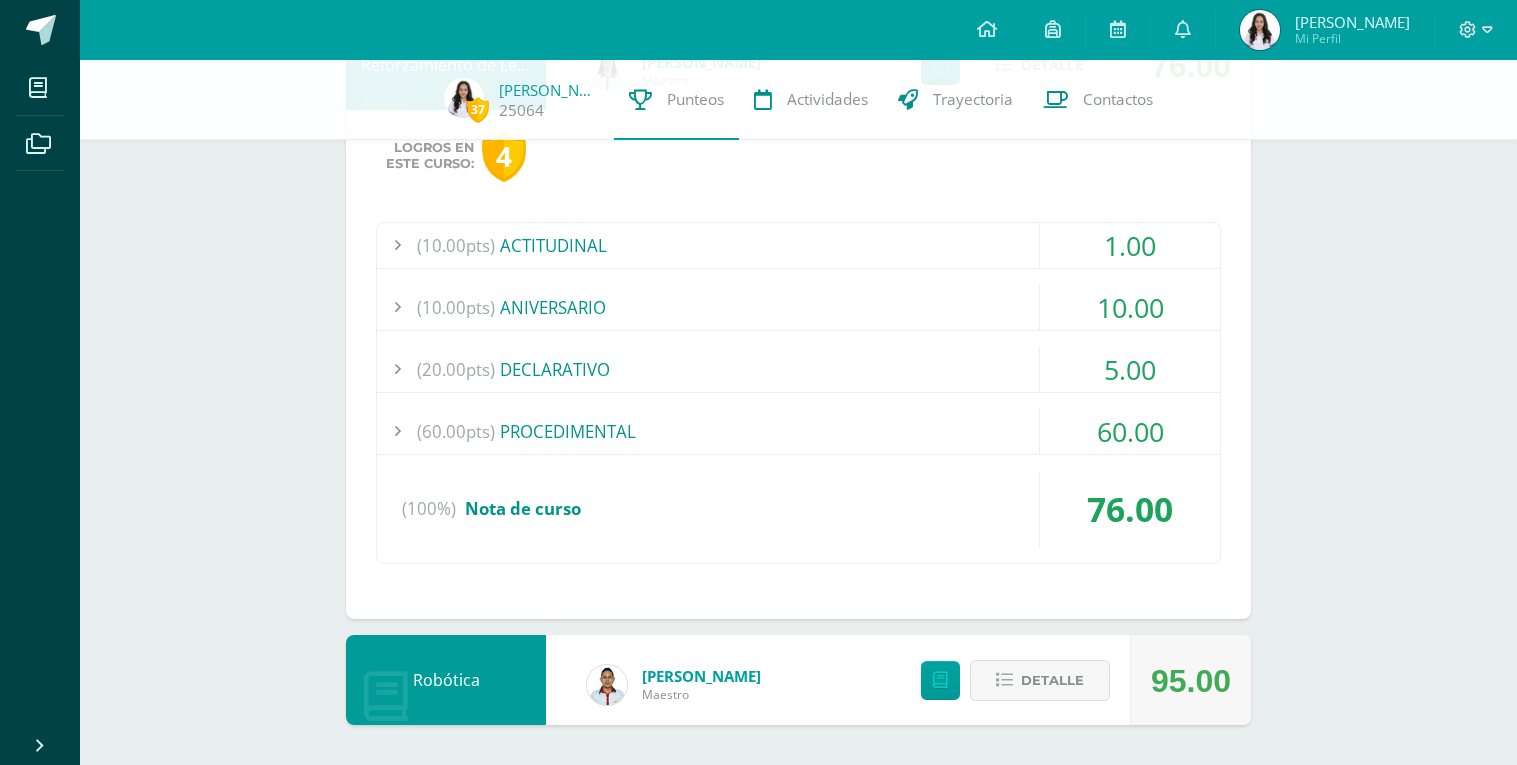 click on "(60.00pts)
PROCEDIMENTAL" at bounding box center (798, 431) 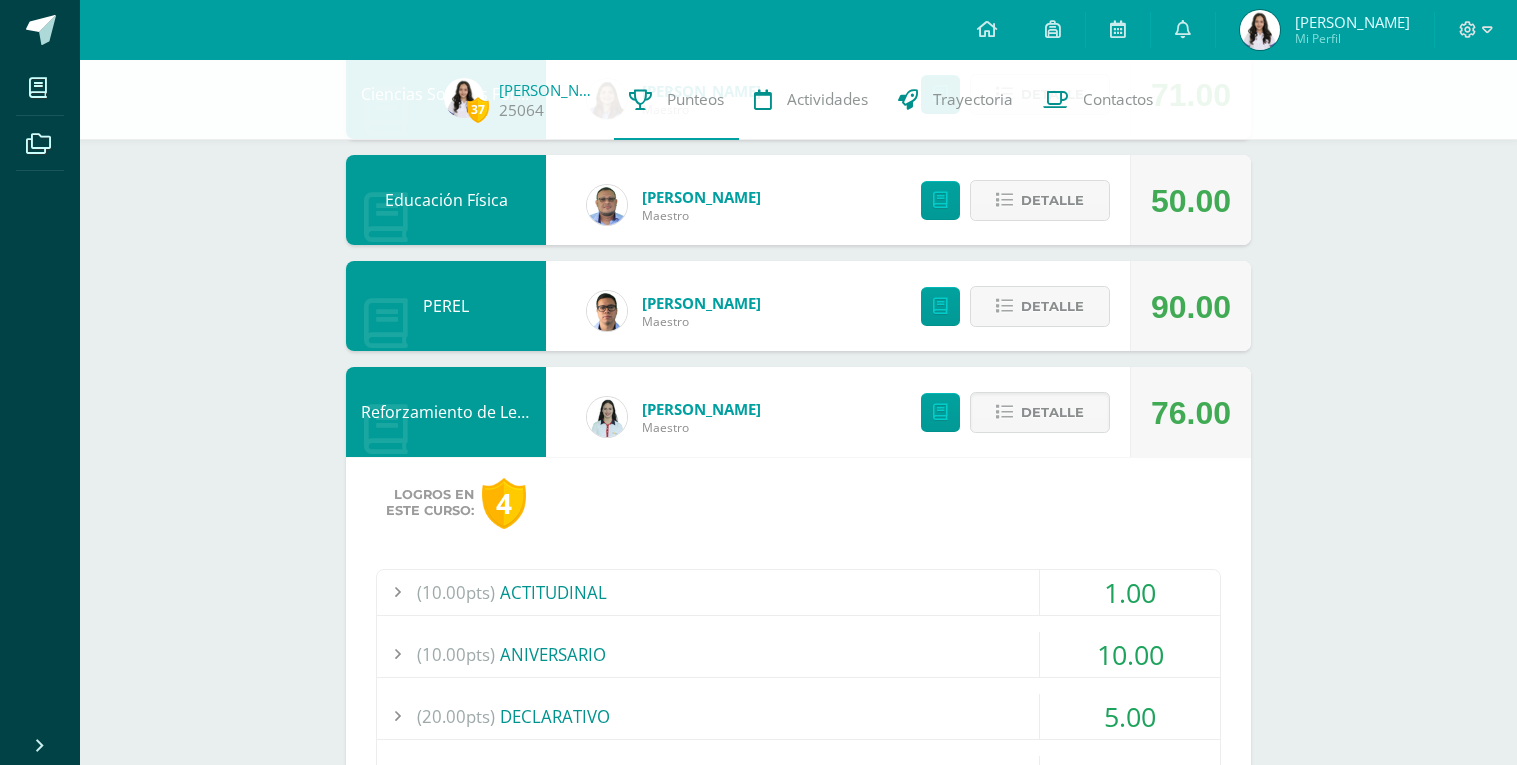 scroll, scrollTop: 1423, scrollLeft: 0, axis: vertical 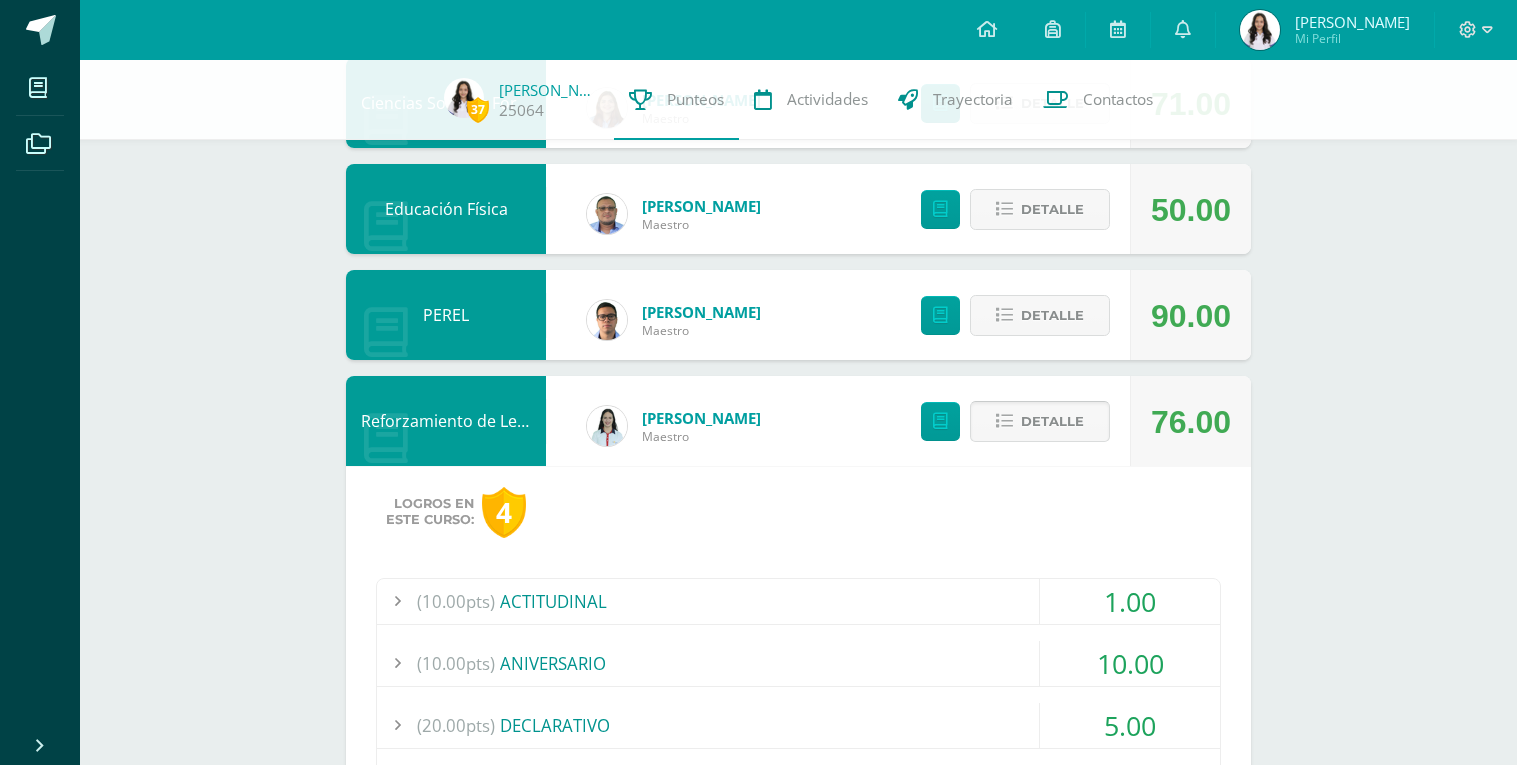 click on "Detalle" at bounding box center (1052, 421) 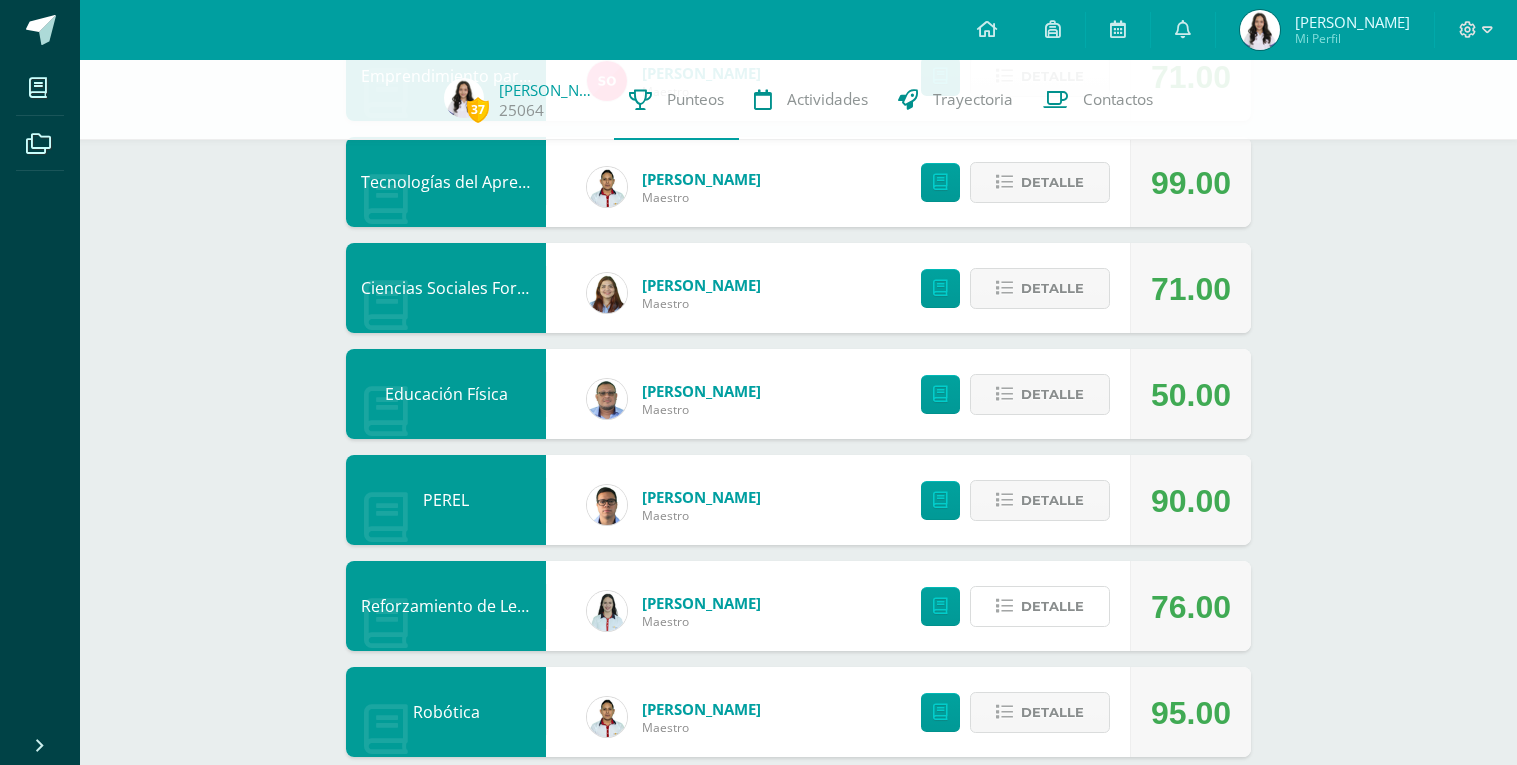 scroll, scrollTop: 1239, scrollLeft: 0, axis: vertical 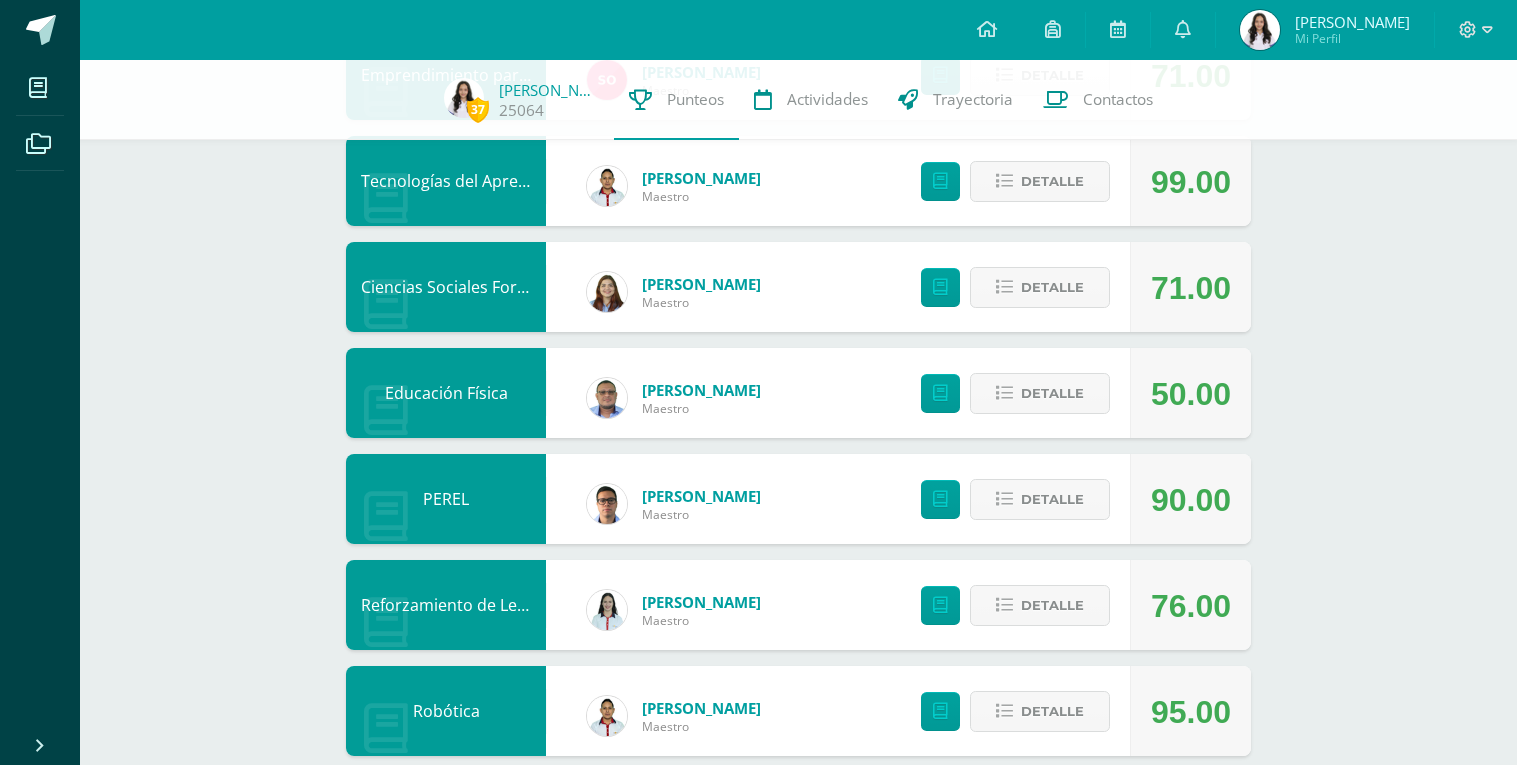 click on "37
Sofia Cerín
25064
Punteos Actividades Trayectoria Contactos  Pendiente
Unidad 2                             Unidad 1 Unidad 2 Unidad 3
Promedio actual:
76.37
Descargar boleta
Comunicación y Lenguaje, Idioma Extranjero
Jessica Monroy Maestro
66.00
Detalle
Matemáticas
Vinicio Vacaro Maestro
70.25
Detalle
Comunicación y Lenguaje Idioma Español
Mayra González Maestro
71.00
Detalle Rodolfo Carranza Maestro
80.00" at bounding box center (798, -192) 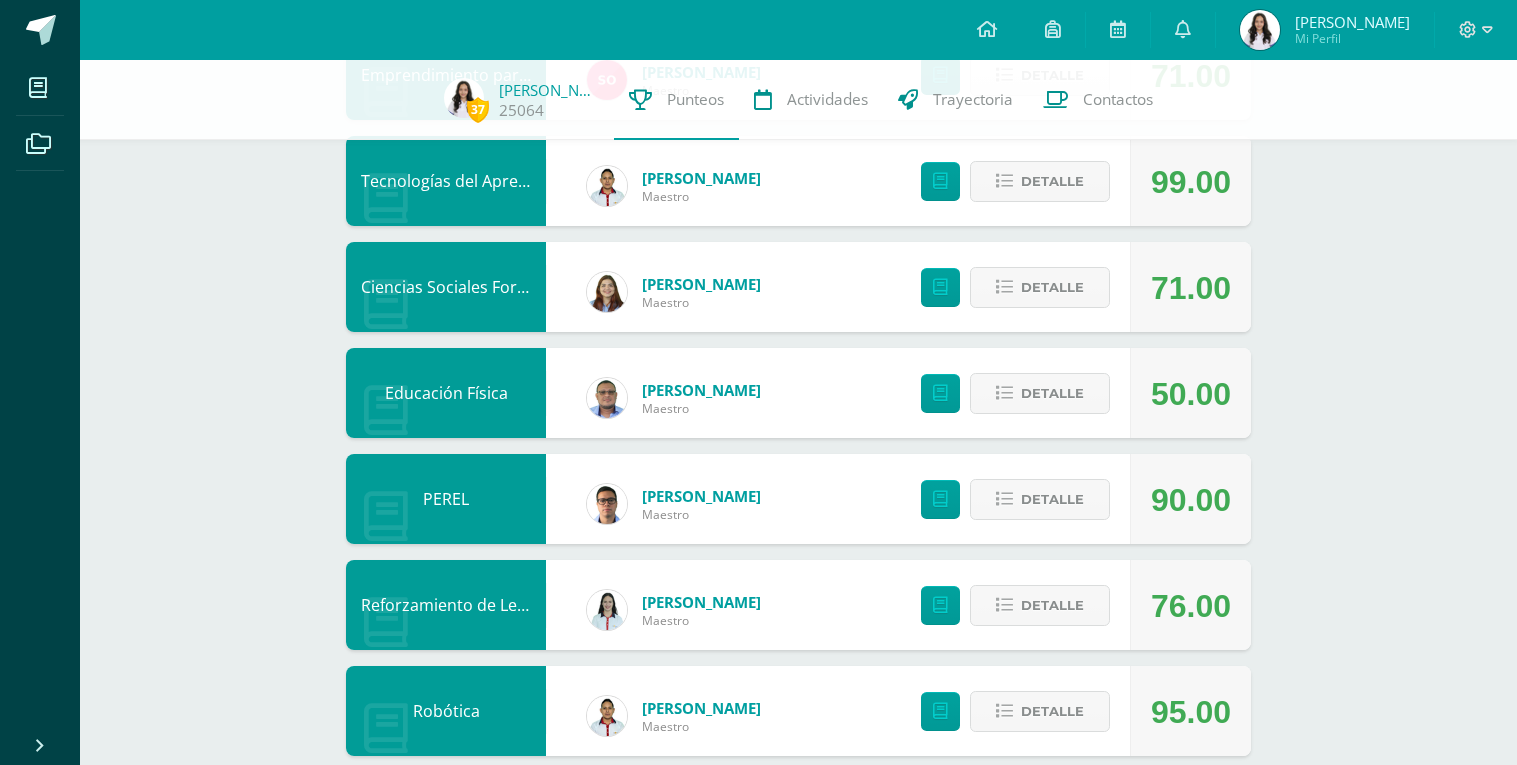 click on "37
Sofia Cerín
25064
Punteos Actividades Trayectoria Contactos  Pendiente
Unidad 2                             Unidad 1 Unidad 2 Unidad 3
Promedio actual:
76.37
Descargar boleta
Comunicación y Lenguaje, Idioma Extranjero
Jessica Monroy Maestro
66.00
Detalle
Matemáticas
Vinicio Vacaro Maestro
70.25
Detalle
Comunicación y Lenguaje Idioma Español
Mayra González Maestro
71.00
Detalle Rodolfo Carranza Maestro
80.00" at bounding box center (798, -192) 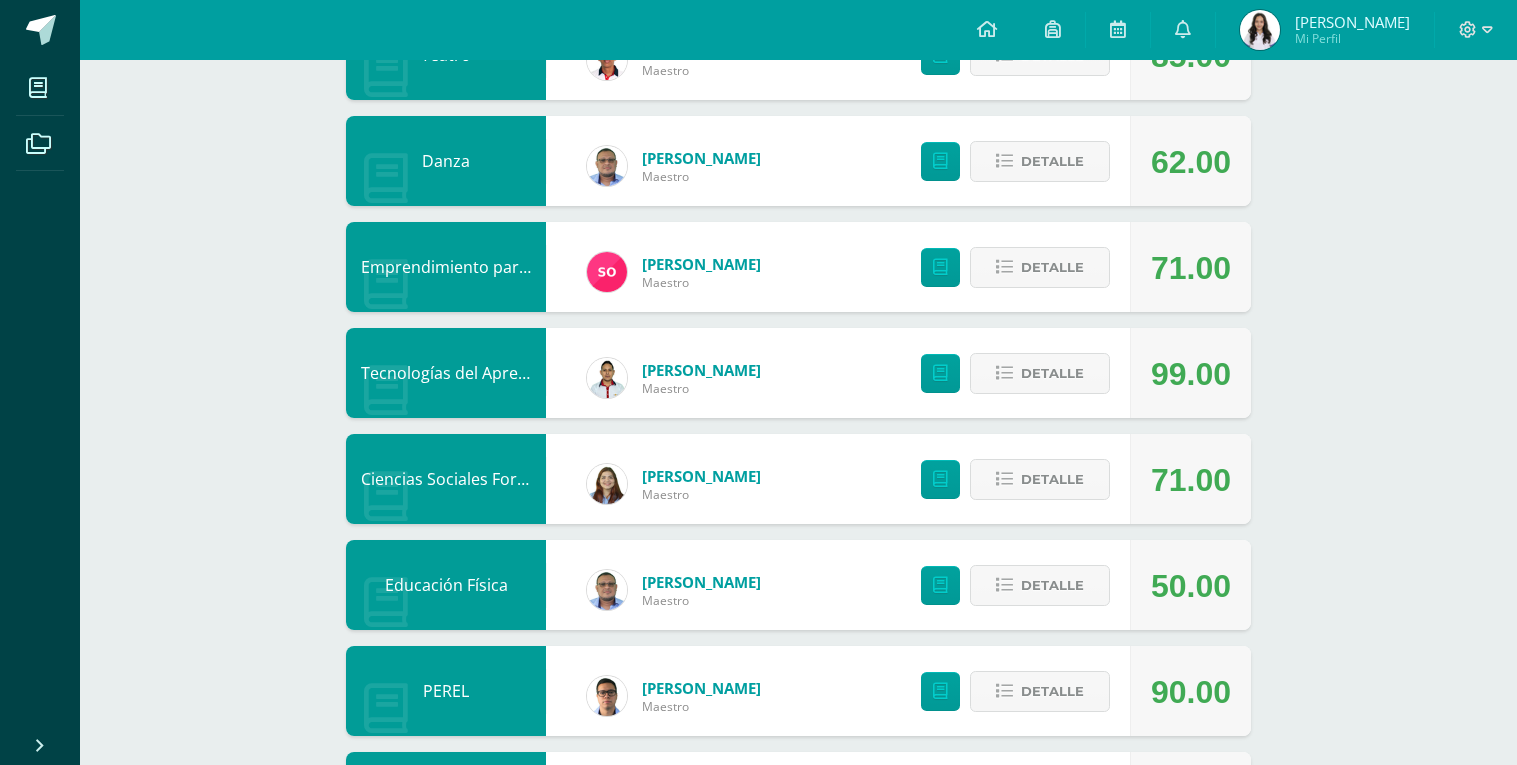 scroll, scrollTop: 1055, scrollLeft: 0, axis: vertical 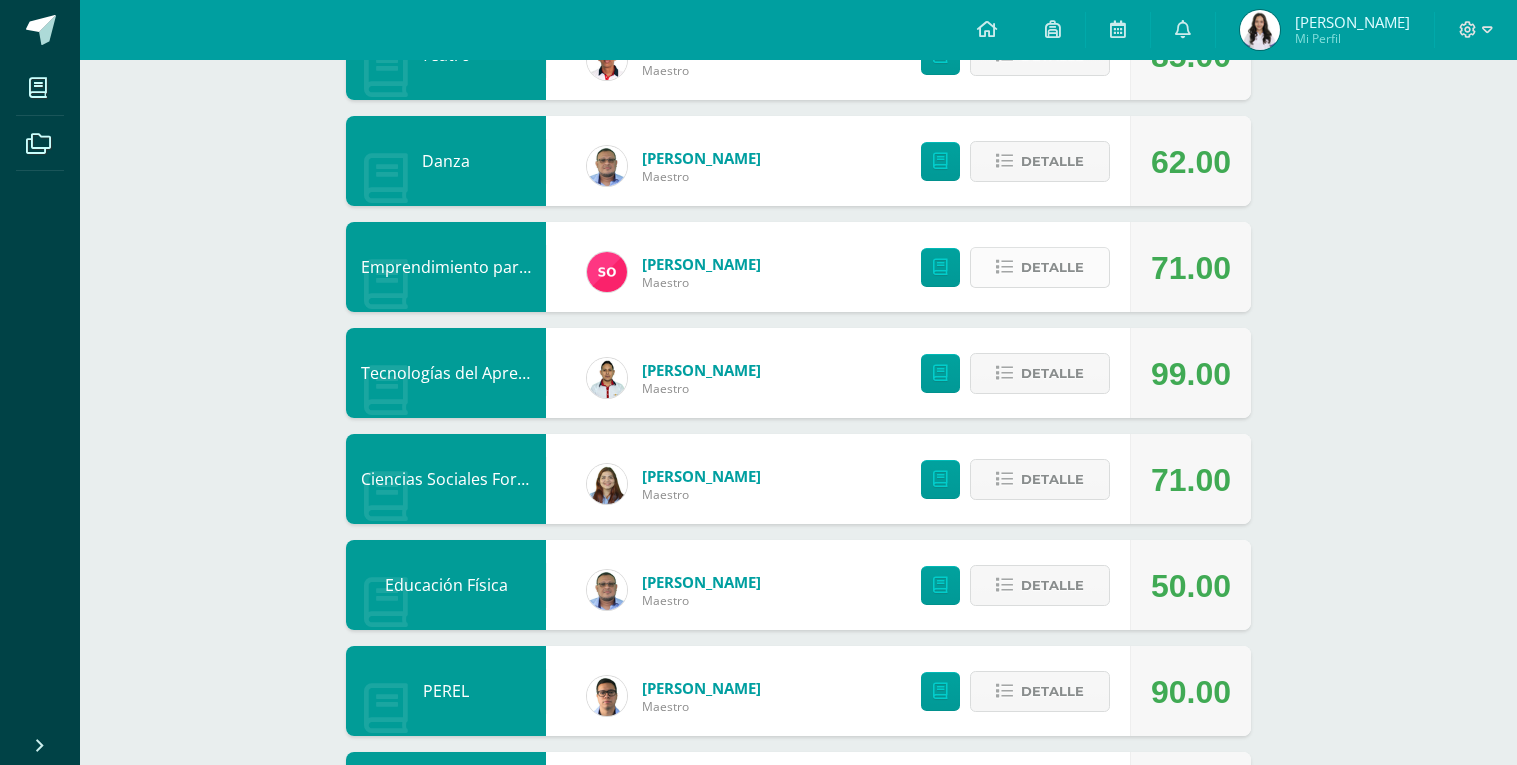 click on "Detalle" at bounding box center [1052, 267] 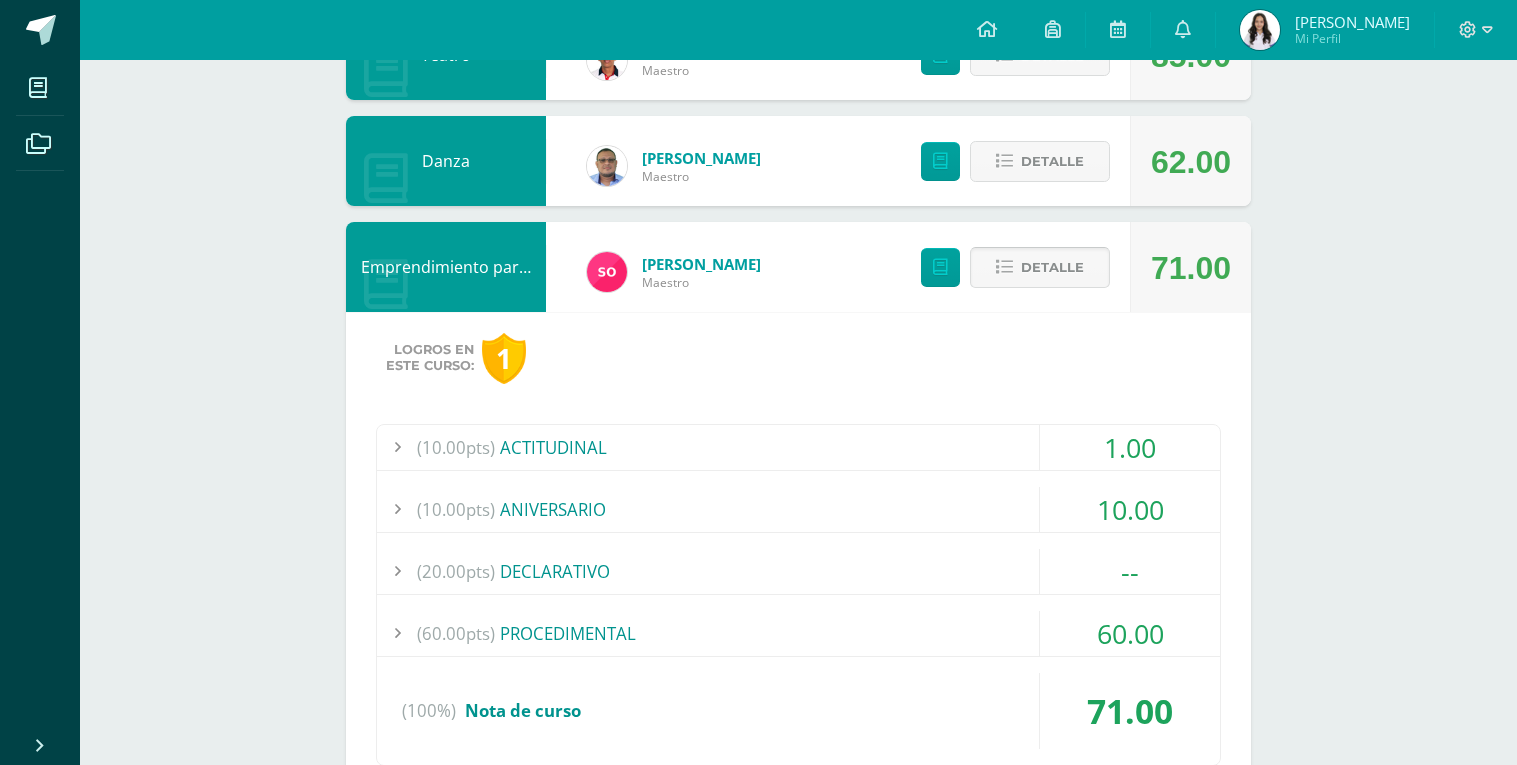 click on "Detalle" at bounding box center [1052, 267] 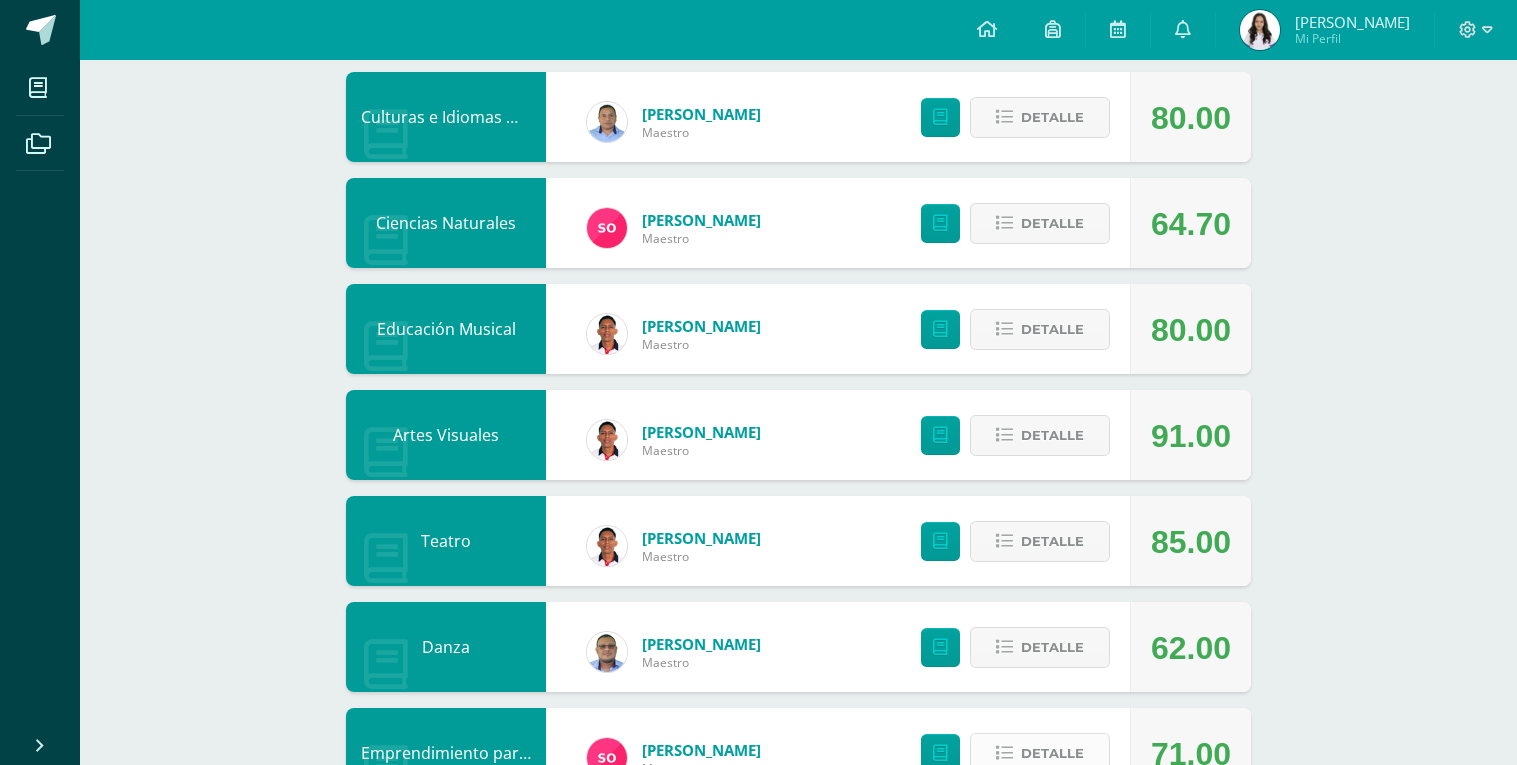 scroll, scrollTop: 578, scrollLeft: 0, axis: vertical 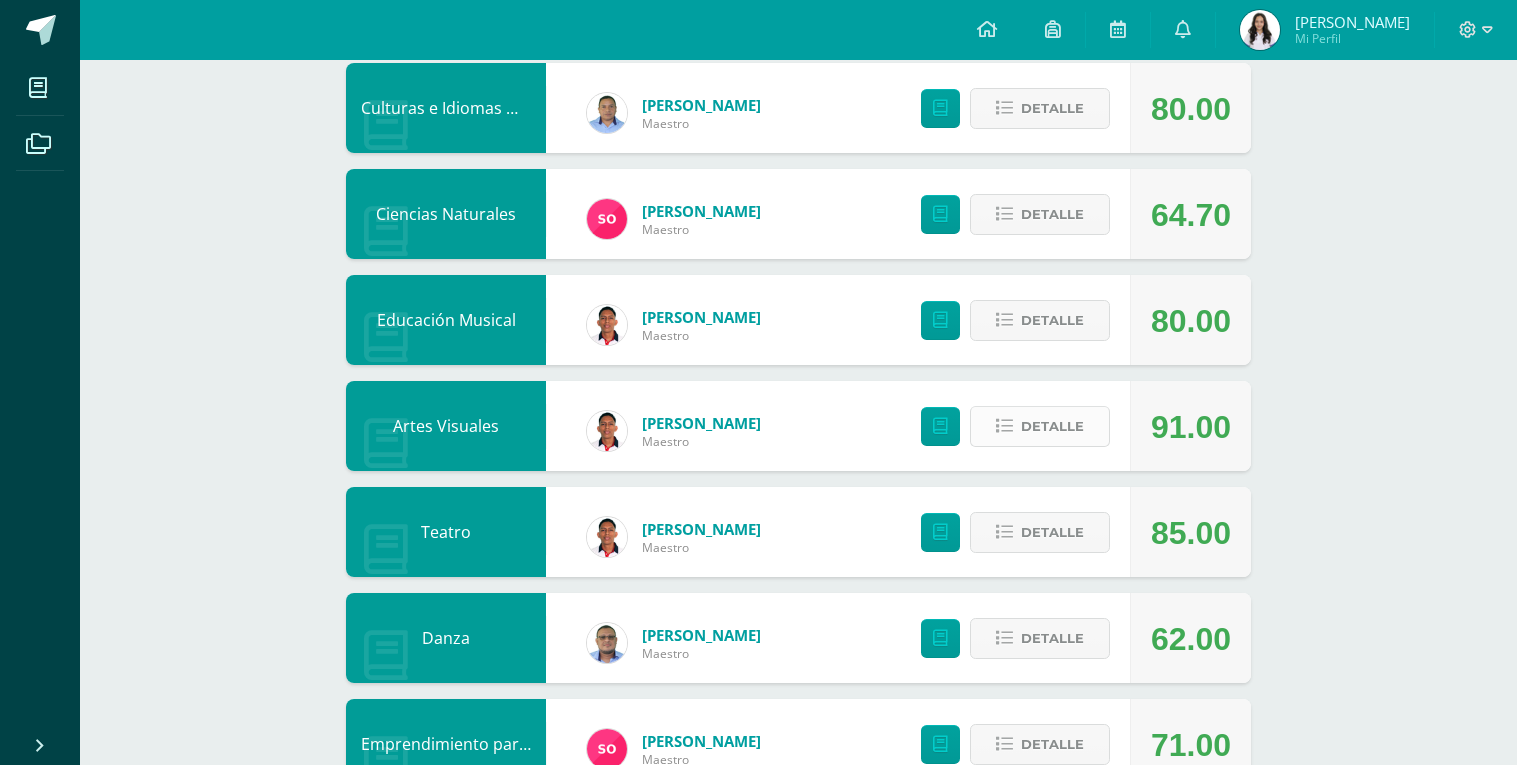 click on "Detalle" at bounding box center (1040, 426) 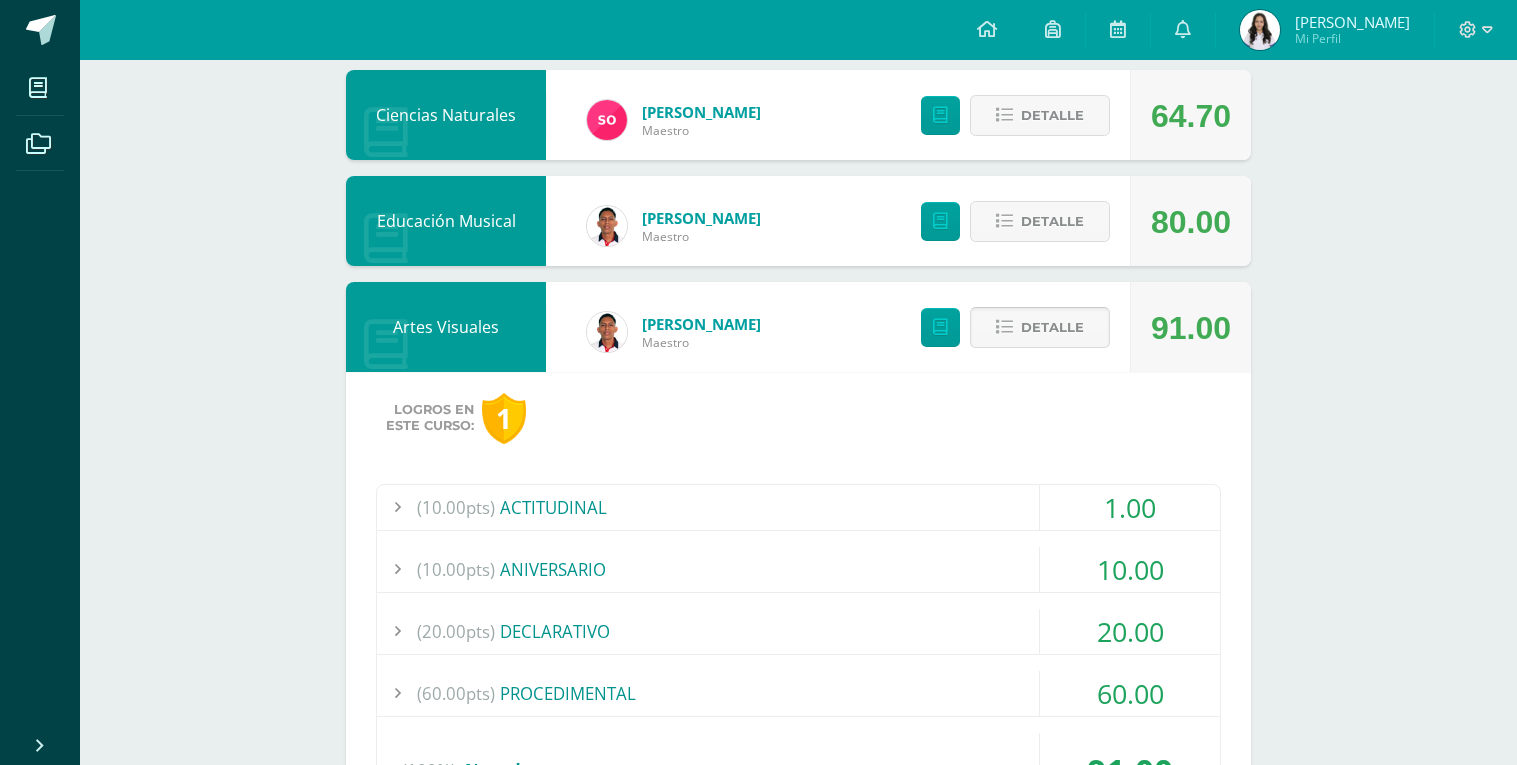 scroll, scrollTop: 667, scrollLeft: 0, axis: vertical 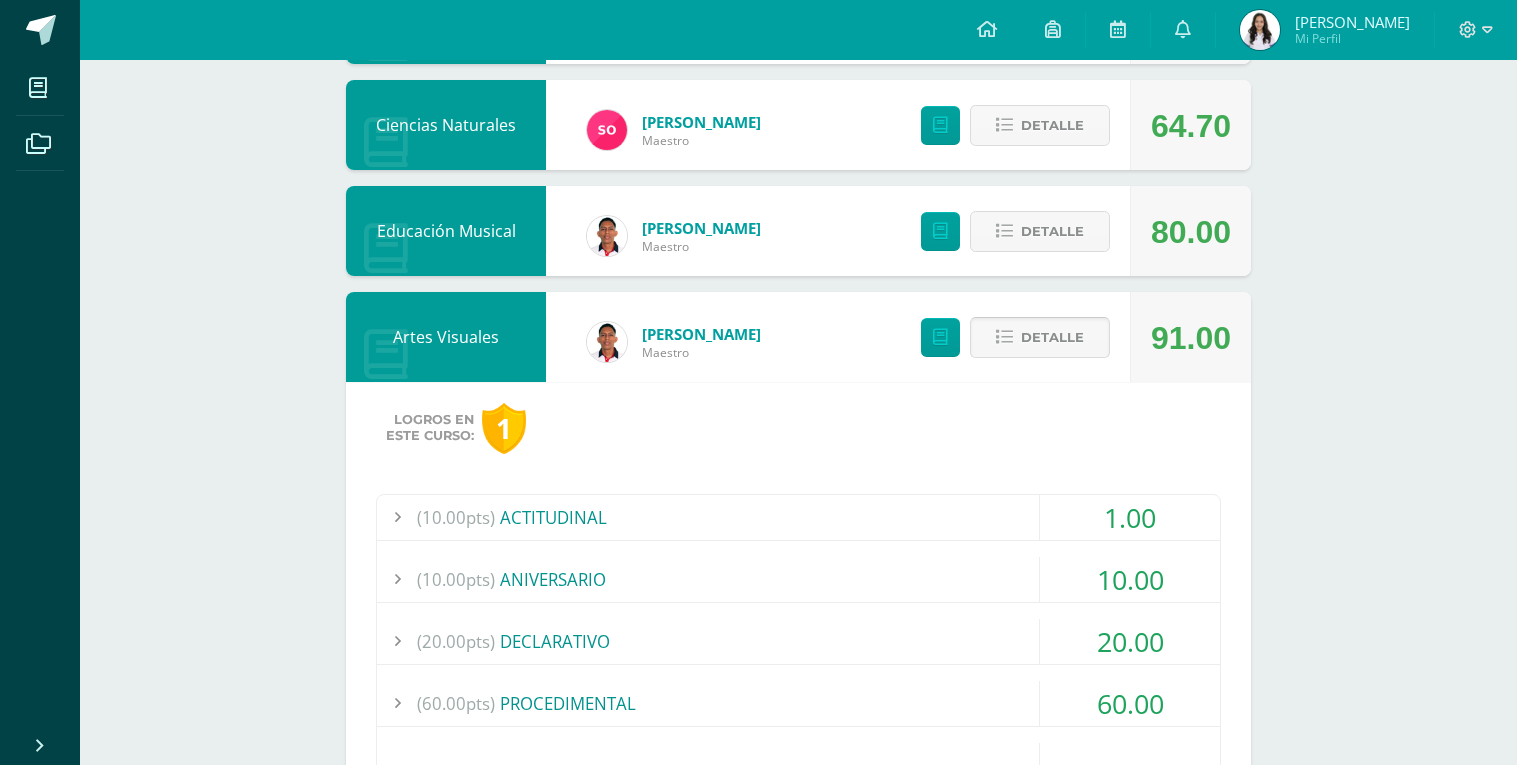click on "Detalle" at bounding box center [1052, 337] 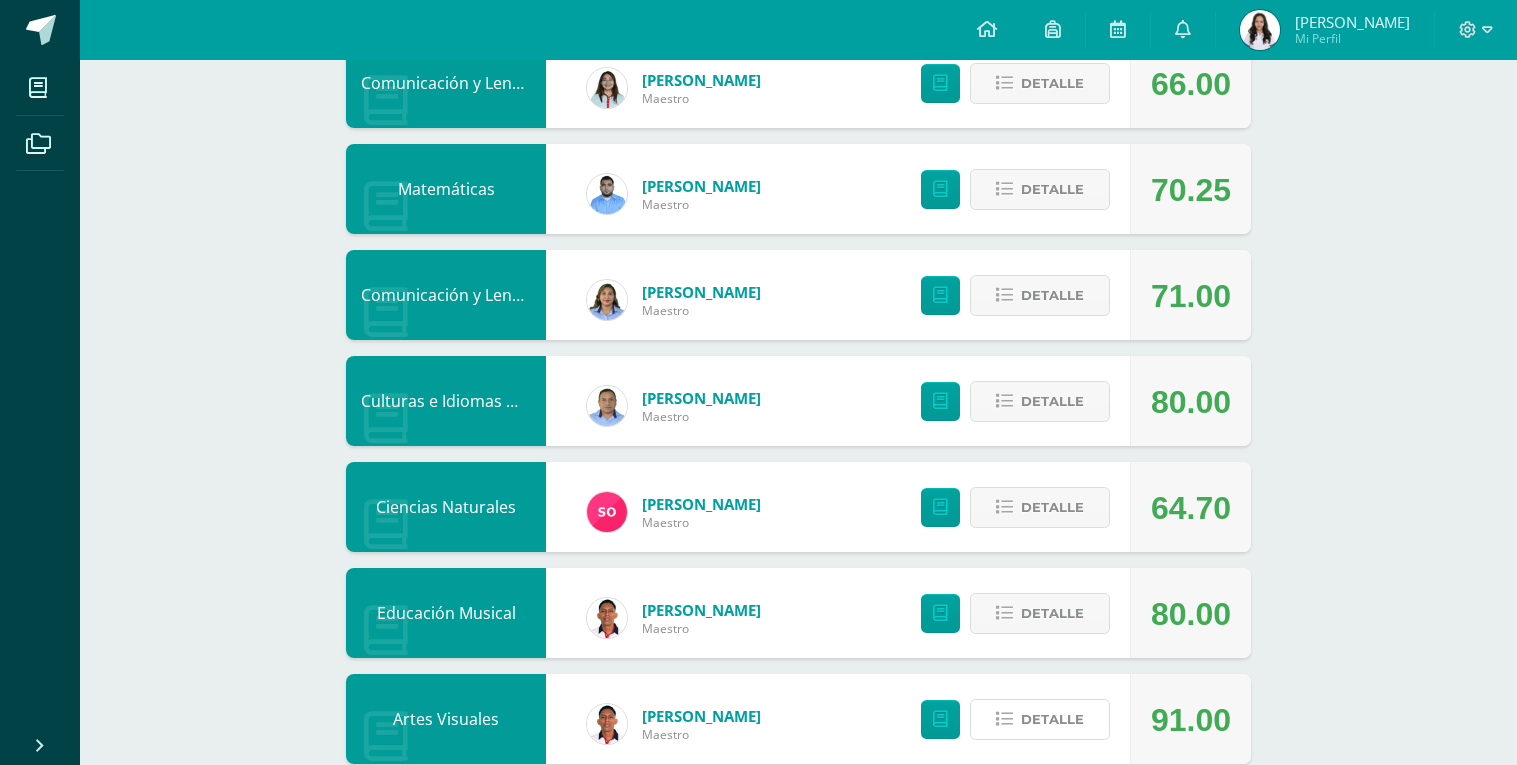 scroll, scrollTop: 155, scrollLeft: 0, axis: vertical 